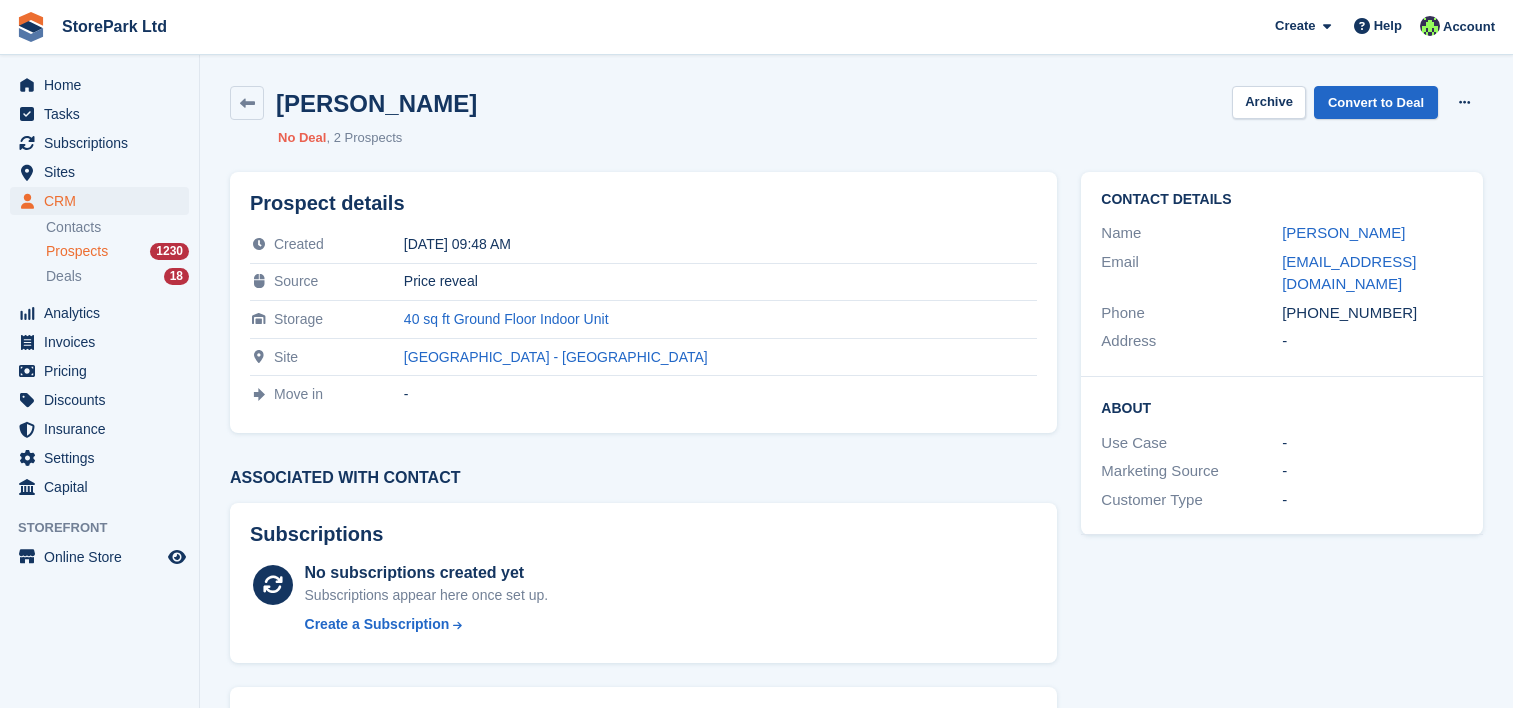 scroll, scrollTop: 0, scrollLeft: 0, axis: both 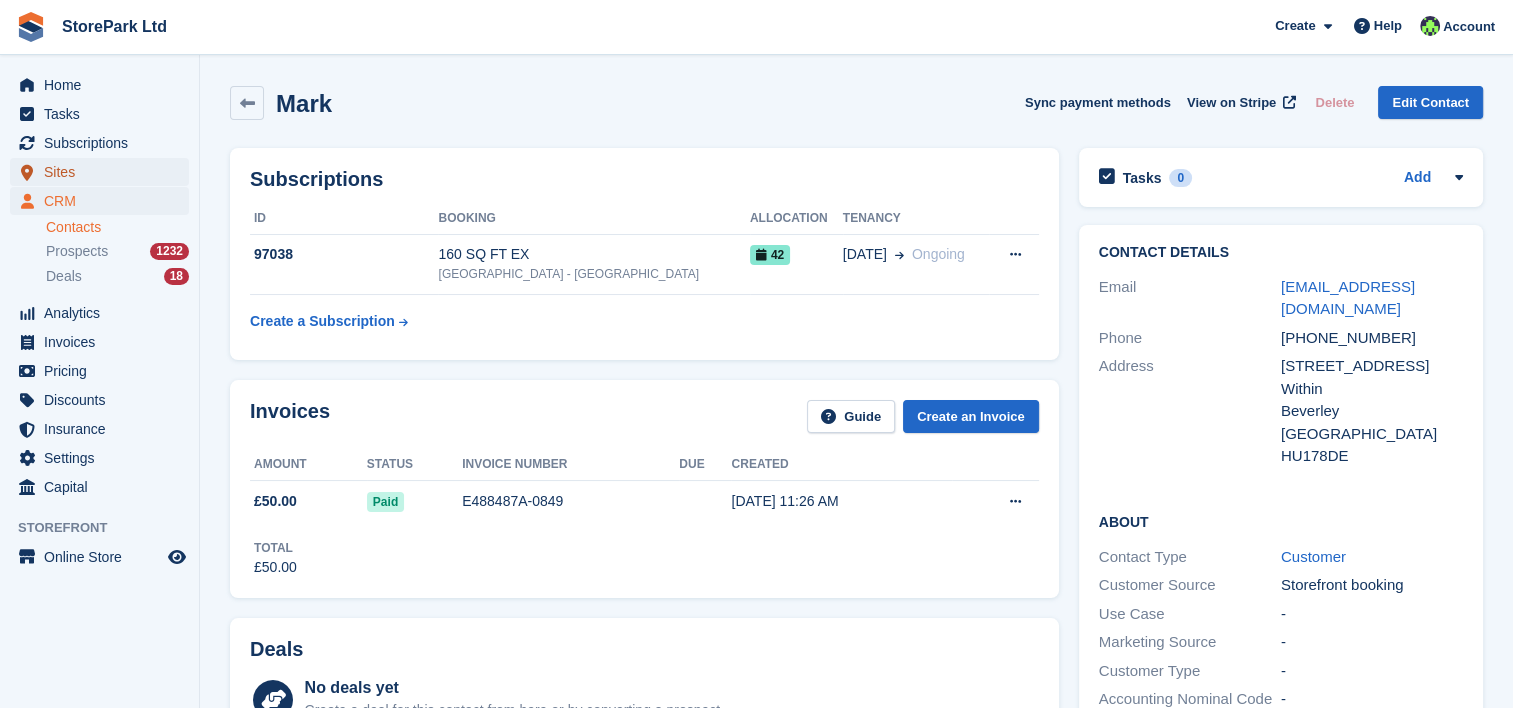 click on "Sites" at bounding box center [104, 172] 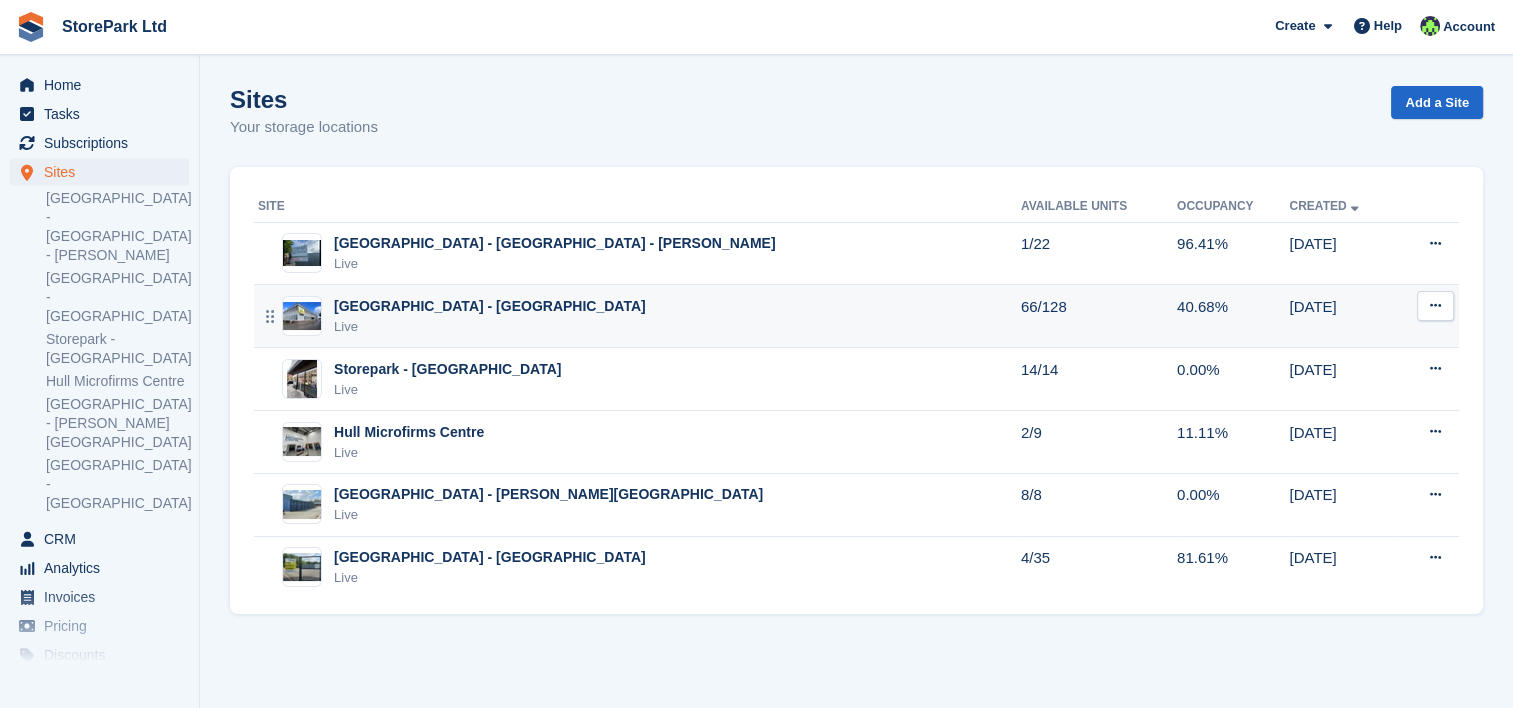 click on "Live" at bounding box center (490, 327) 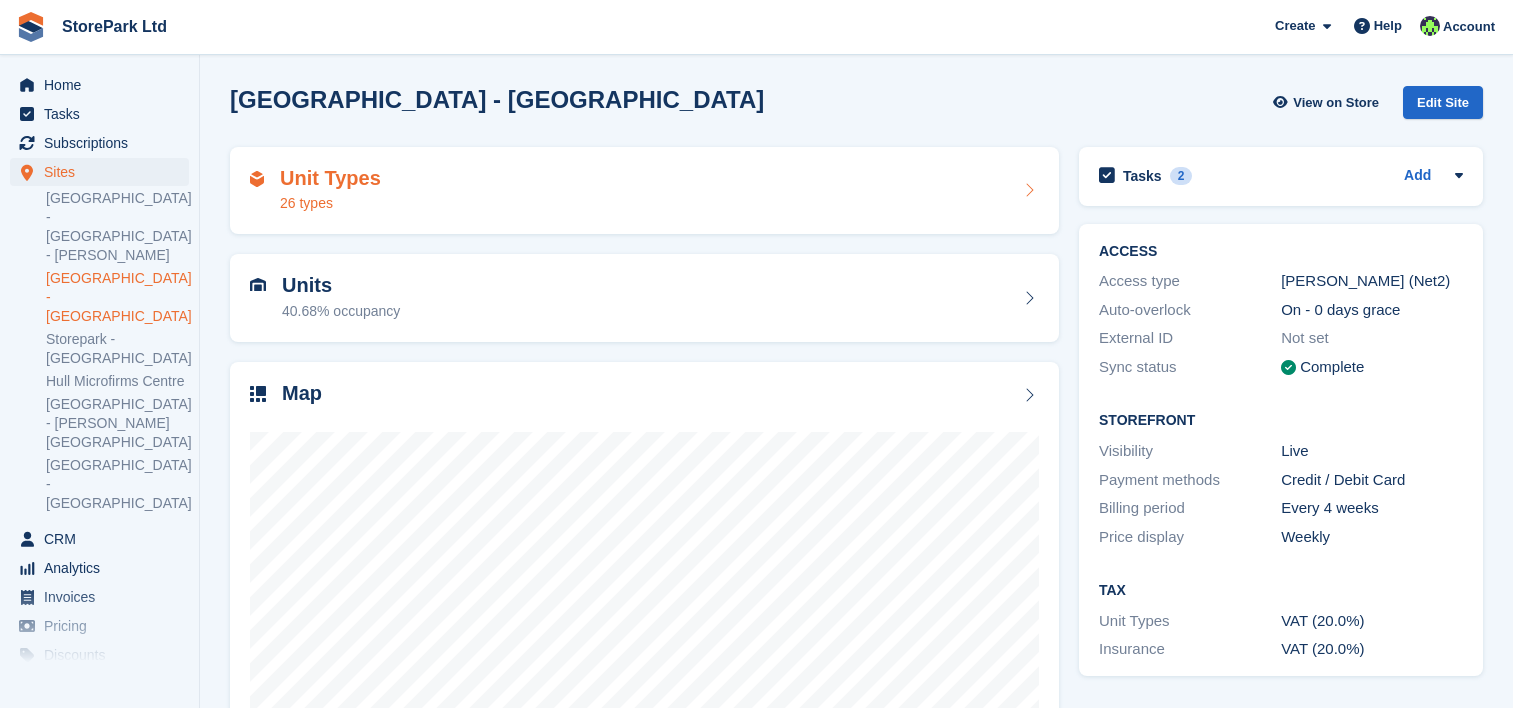 scroll, scrollTop: 0, scrollLeft: 0, axis: both 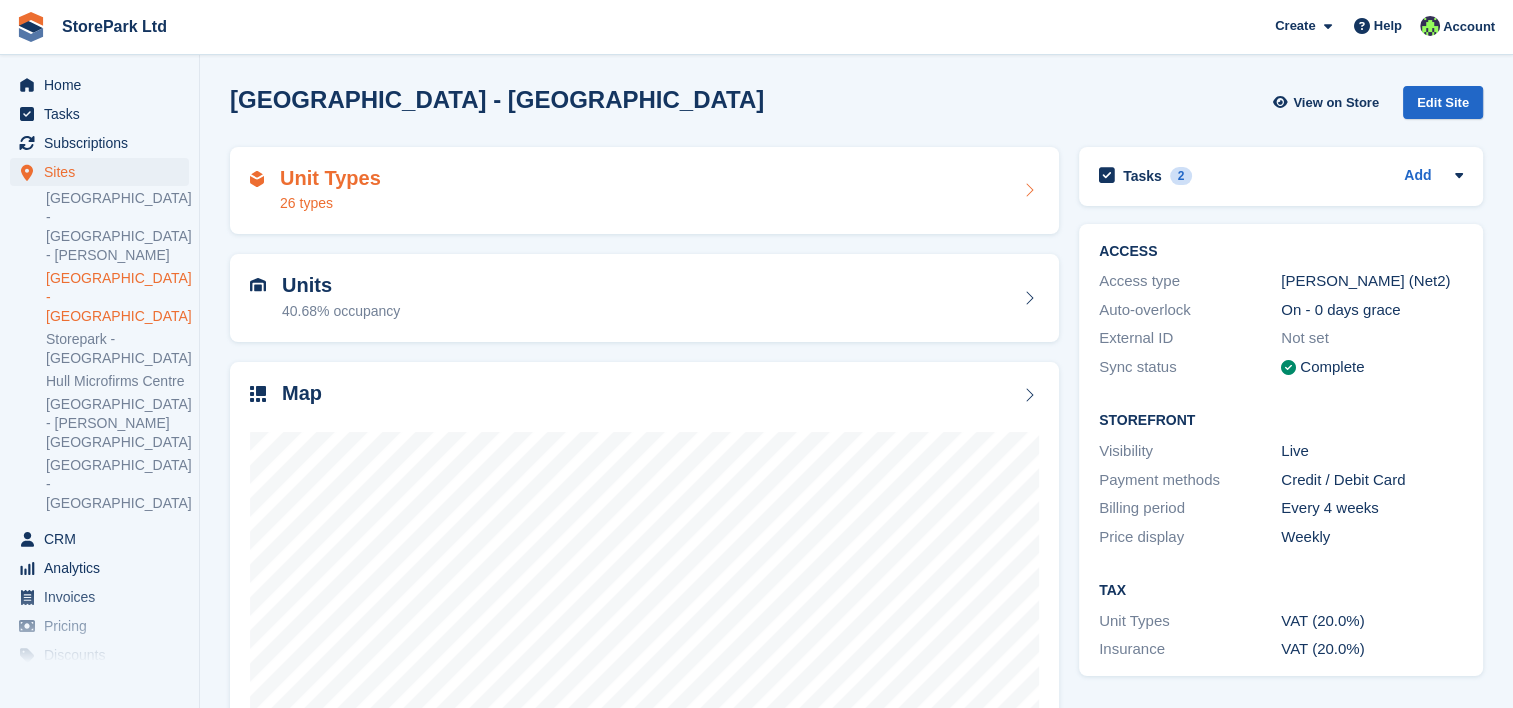 click on "Unit Types
26 types" at bounding box center [644, 191] 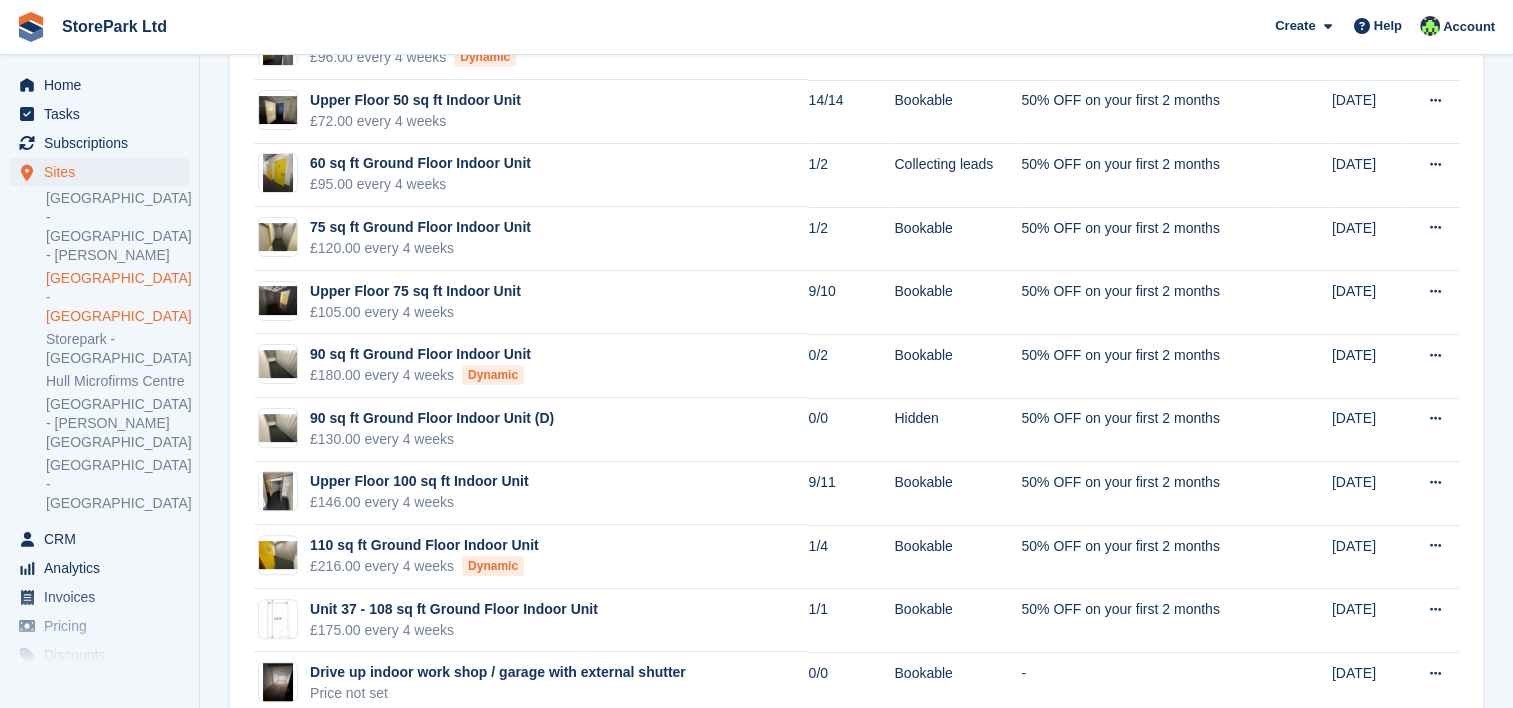scroll, scrollTop: 512, scrollLeft: 0, axis: vertical 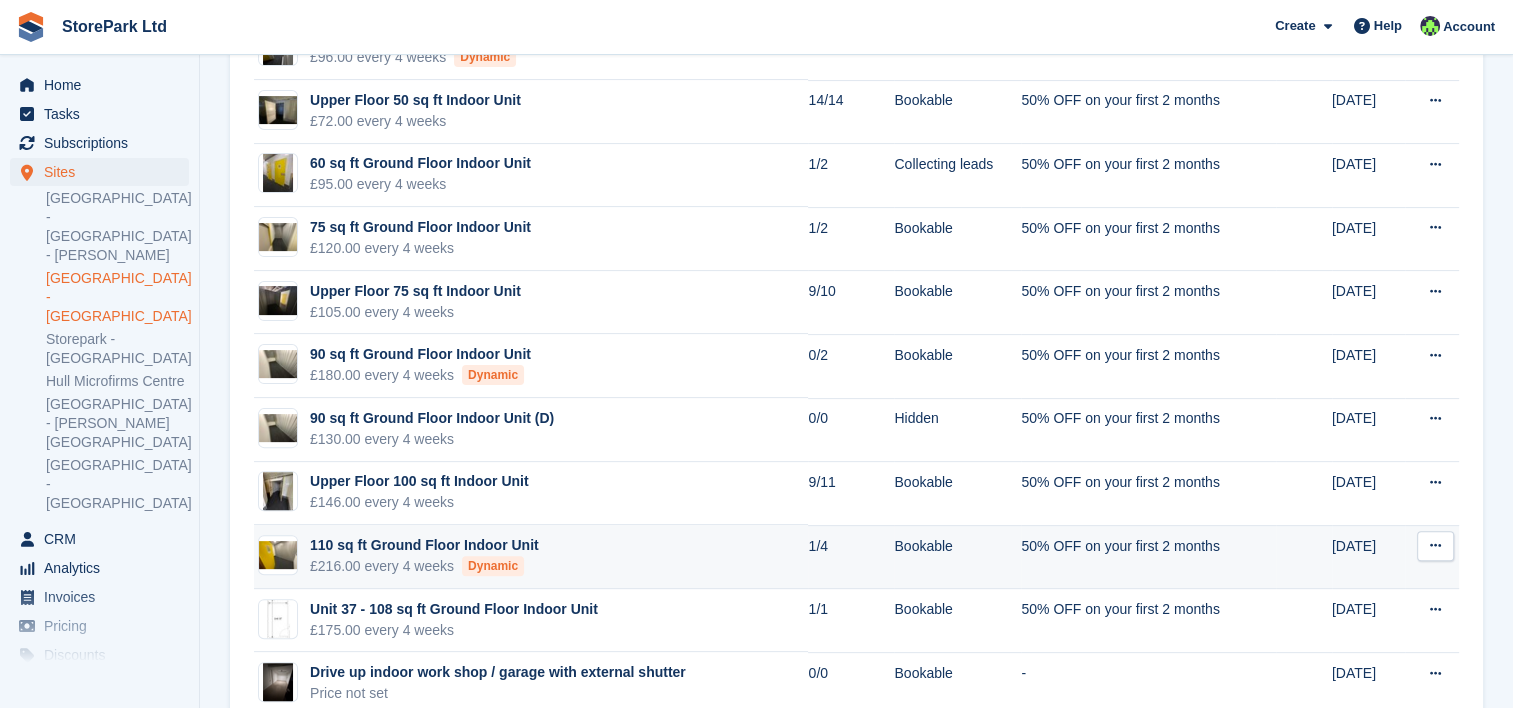 click on "110 sq ft Ground Floor Indoor Unit
£216.00 every 4 weeks
Dynamic" at bounding box center (531, 557) 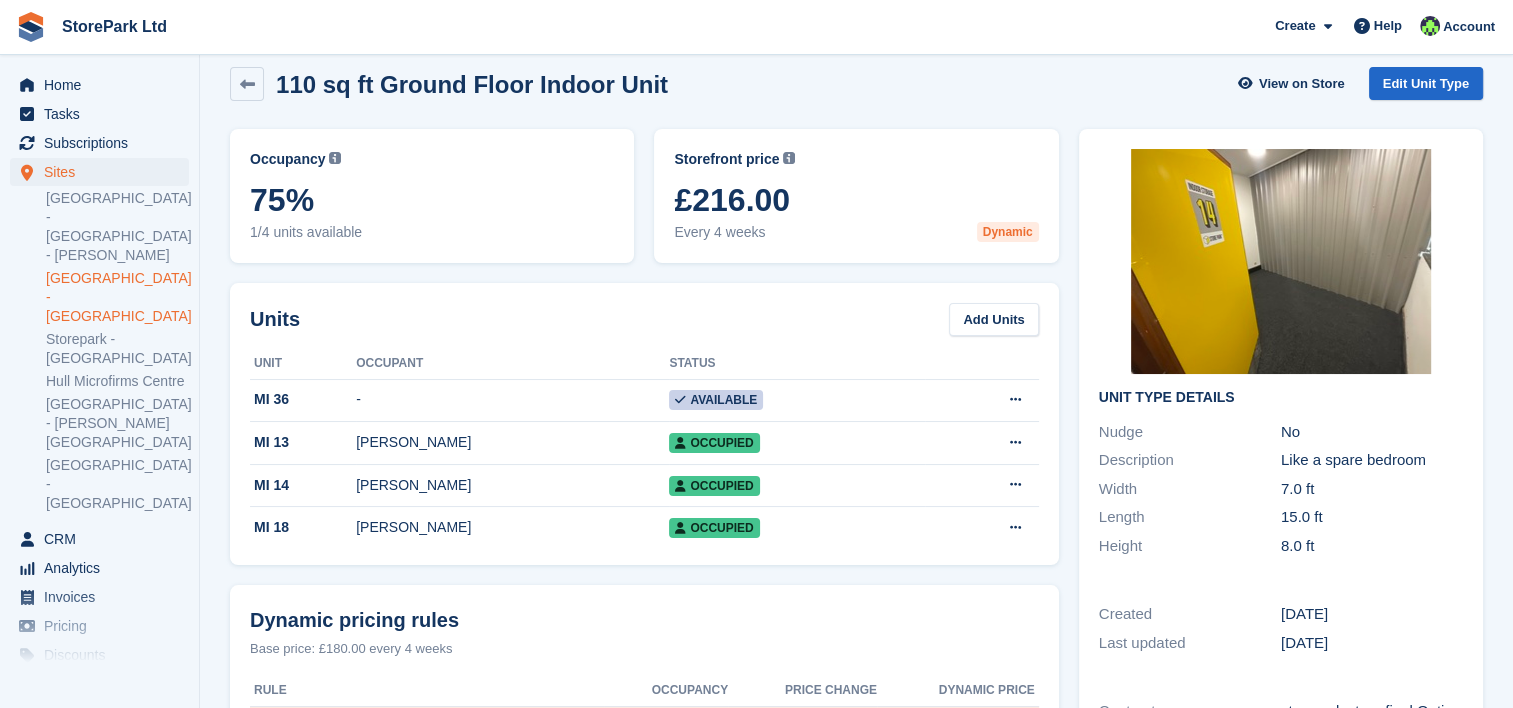 scroll, scrollTop: 0, scrollLeft: 0, axis: both 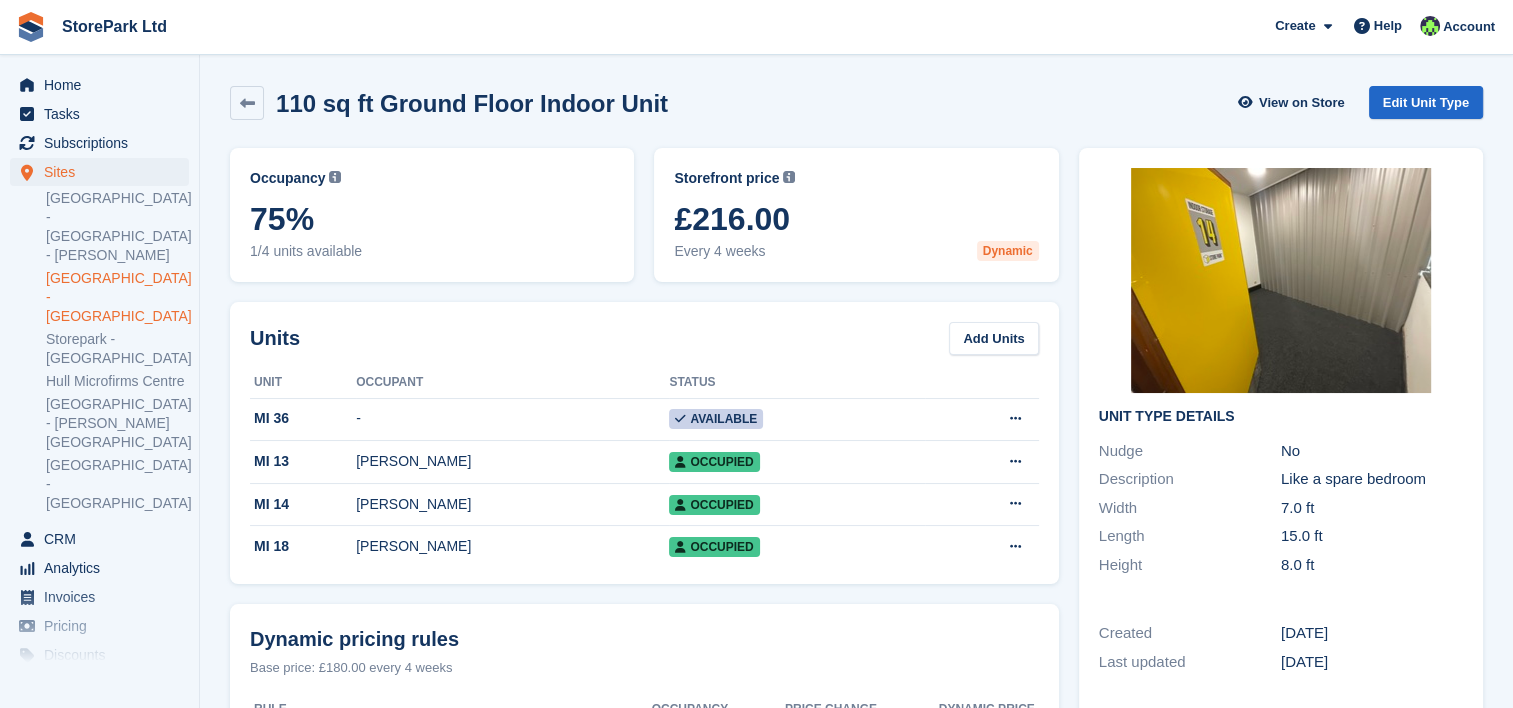 click on "Unit Type details
Nudge
No
Description
Like a spare bedroom
Width
7.0 ft
Length
15.0 ft
Height
8.0 ft" at bounding box center (1281, 373) 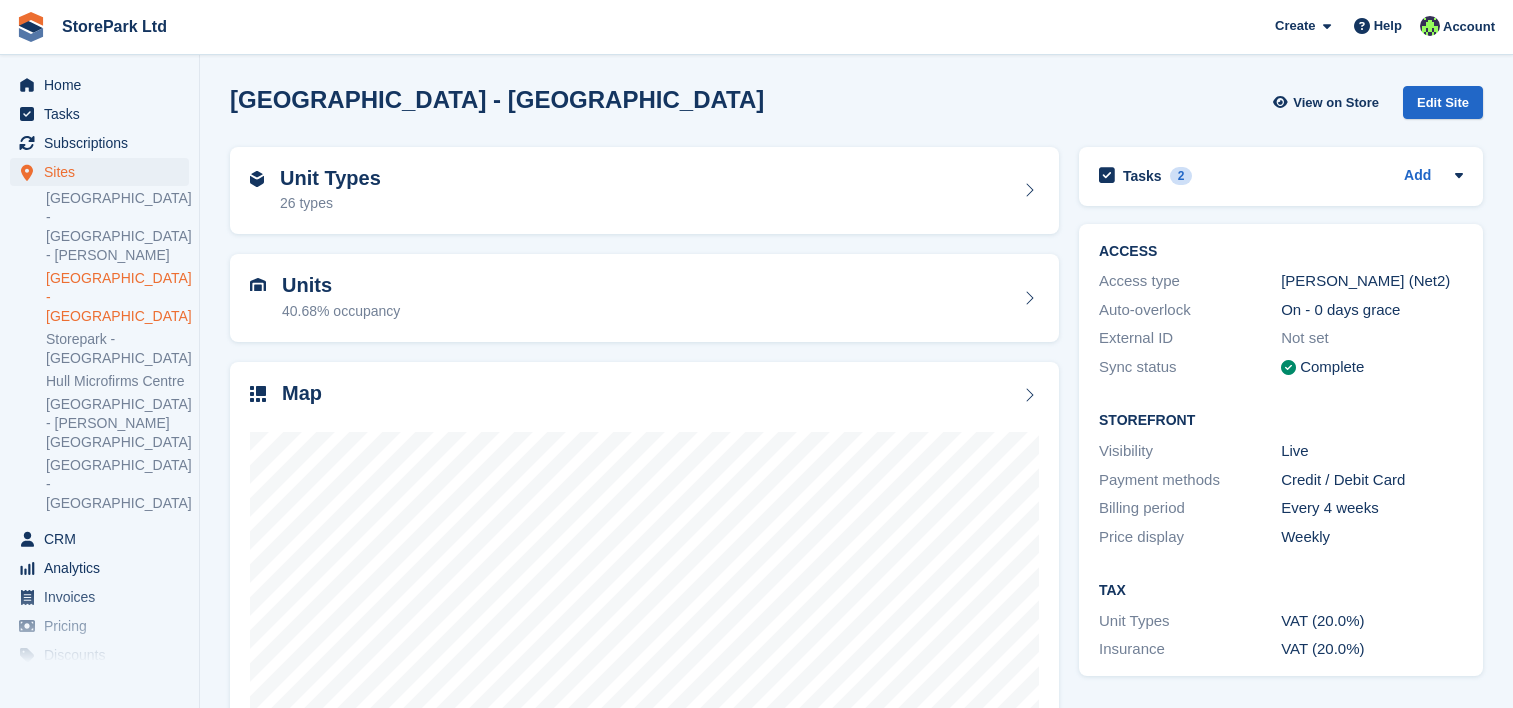 scroll, scrollTop: 0, scrollLeft: 0, axis: both 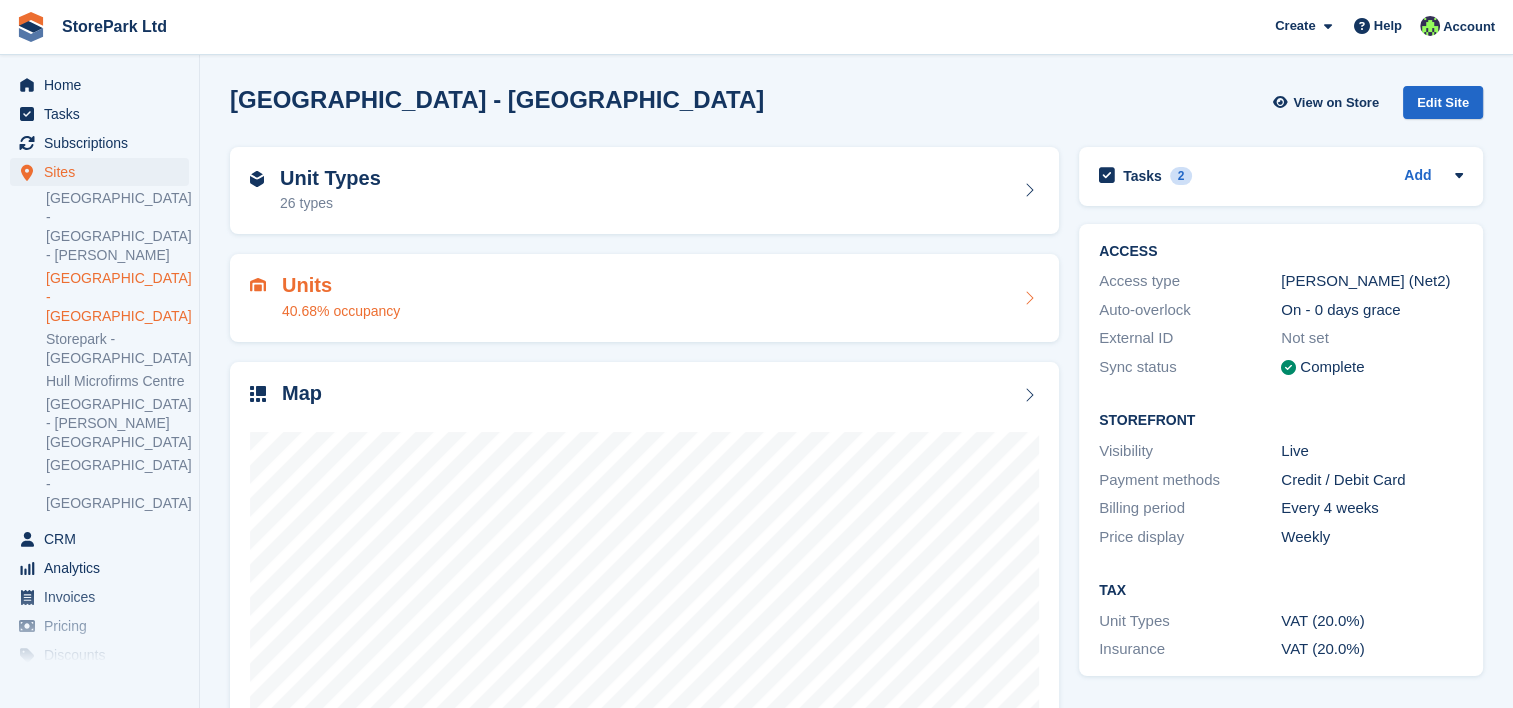 click on "Units
40.68% occupancy" at bounding box center (644, 298) 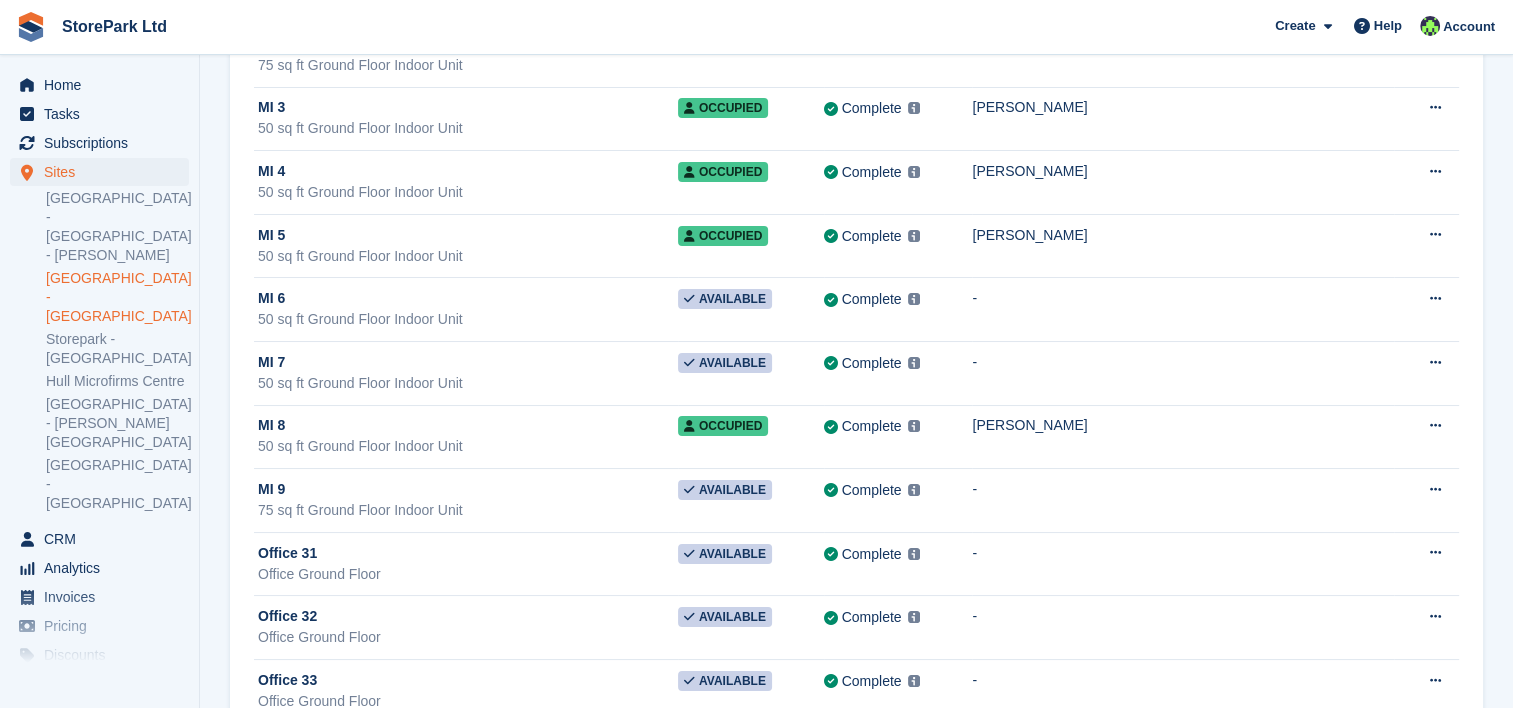 scroll, scrollTop: 7543, scrollLeft: 0, axis: vertical 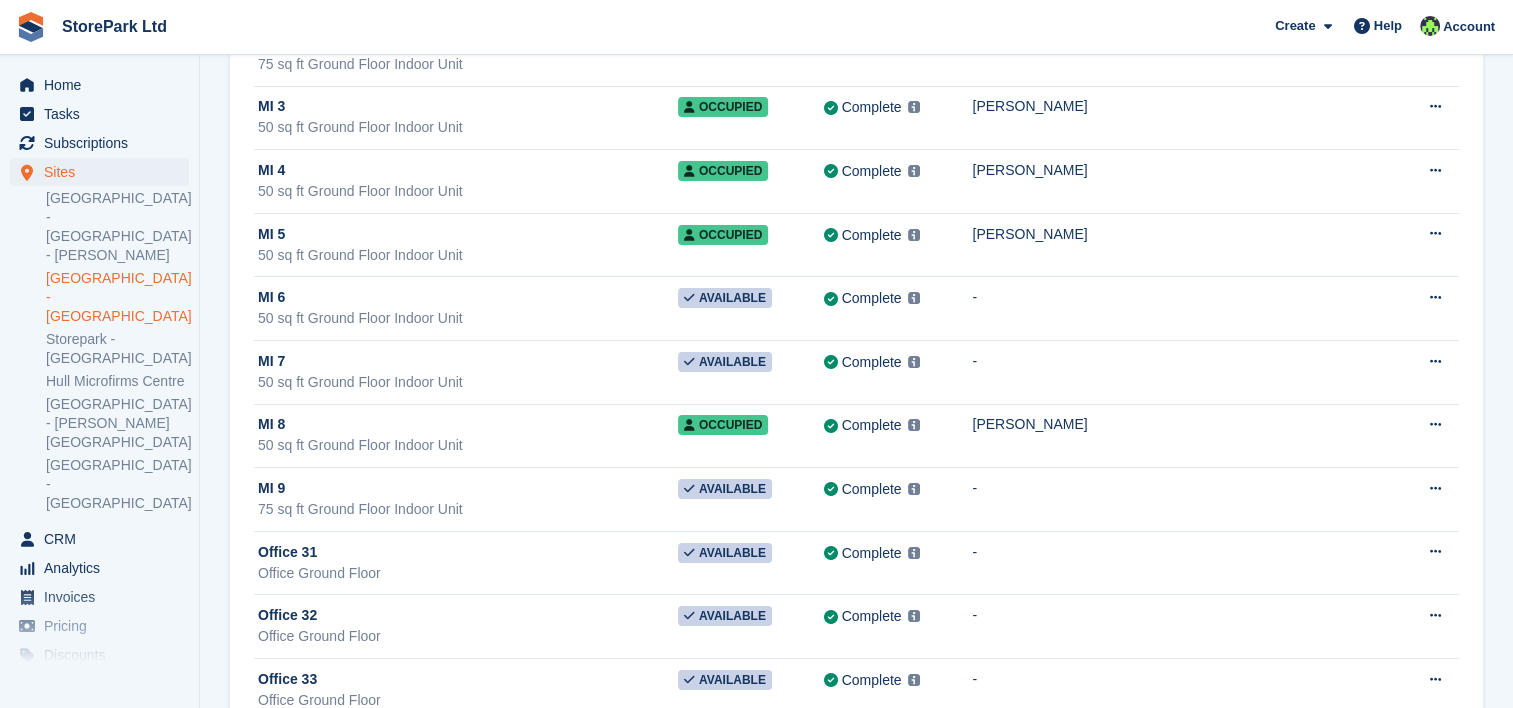 click on "[GEOGRAPHIC_DATA] - [GEOGRAPHIC_DATA]" at bounding box center [117, 297] 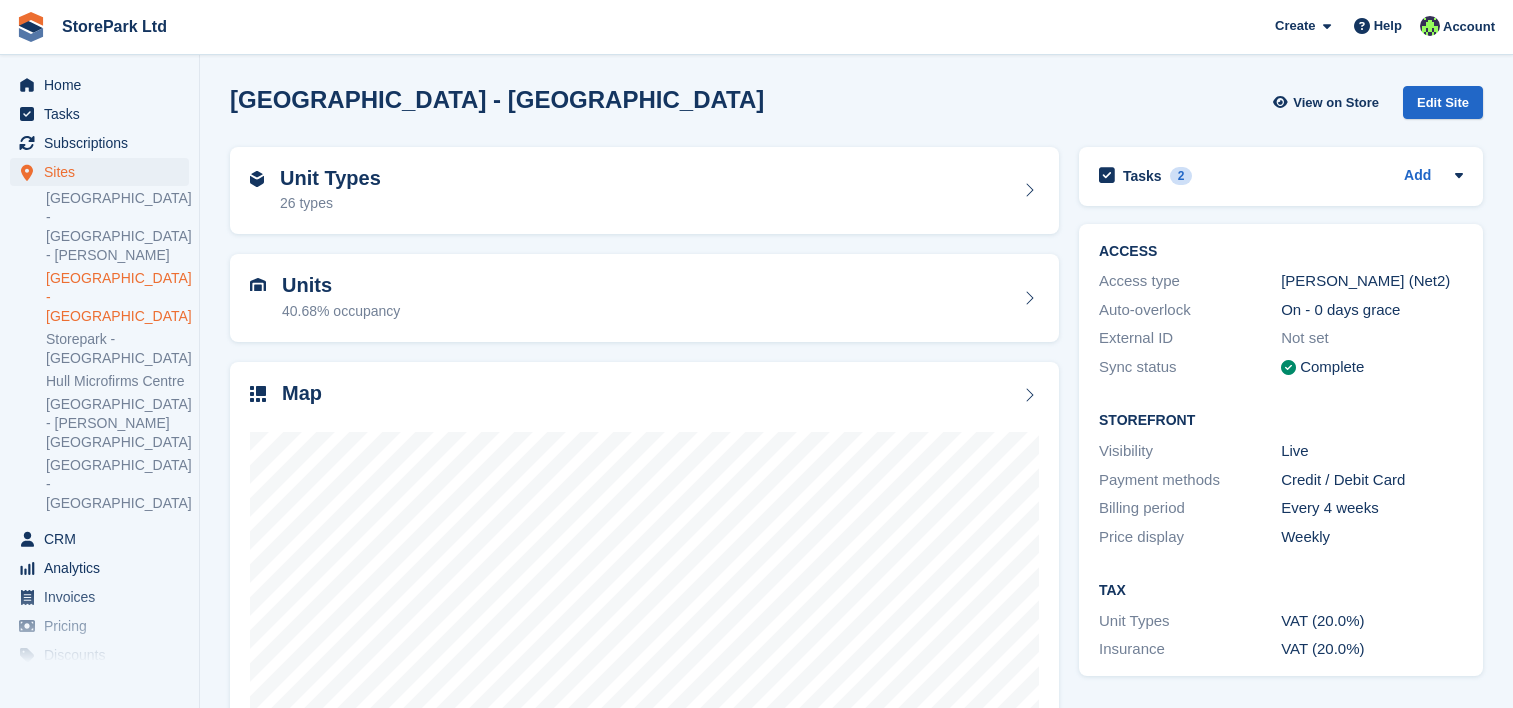 scroll, scrollTop: 0, scrollLeft: 0, axis: both 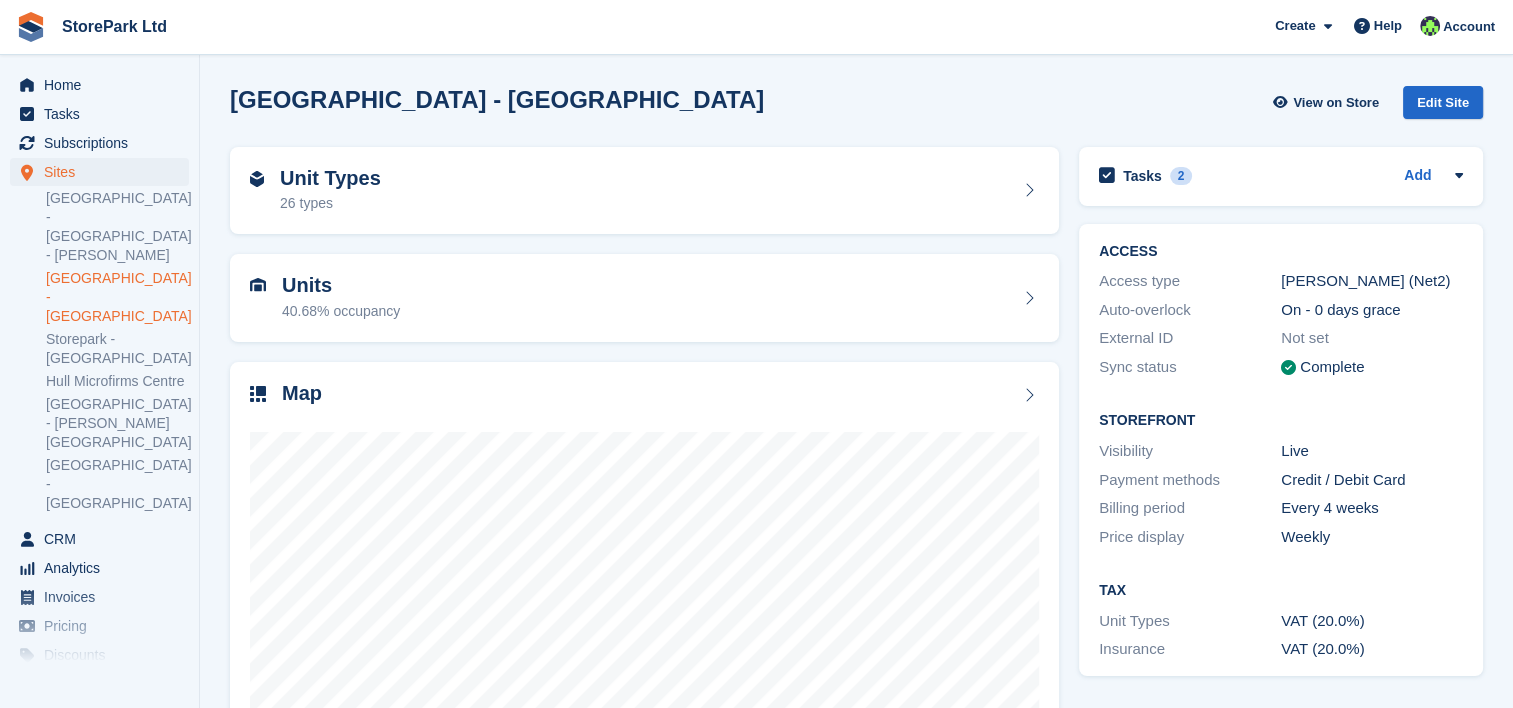click on "Unit Types" at bounding box center [330, 178] 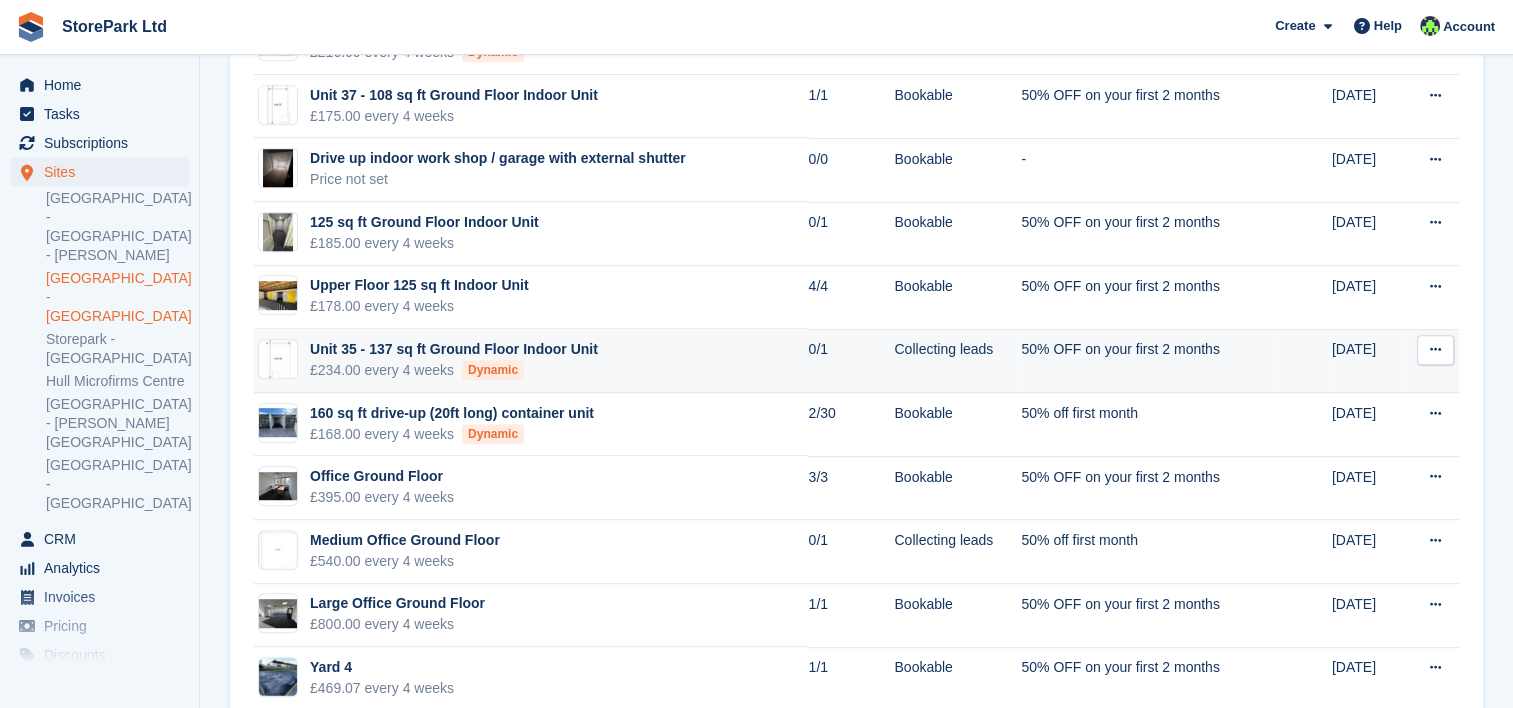 scroll, scrollTop: 1024, scrollLeft: 0, axis: vertical 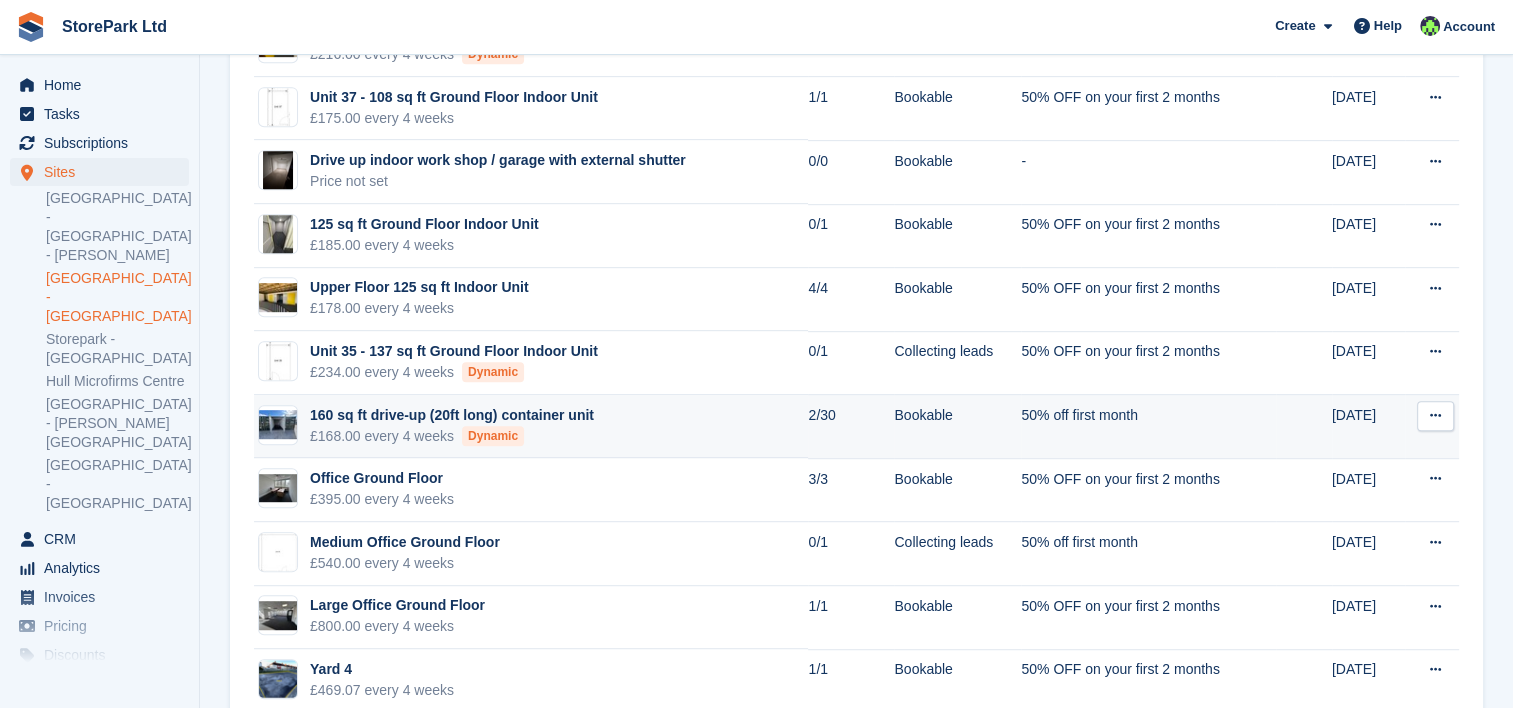 click on "160 sq ft drive-up (20ft long) container unit
£168.00 every 4 weeks
Dynamic" at bounding box center [531, 427] 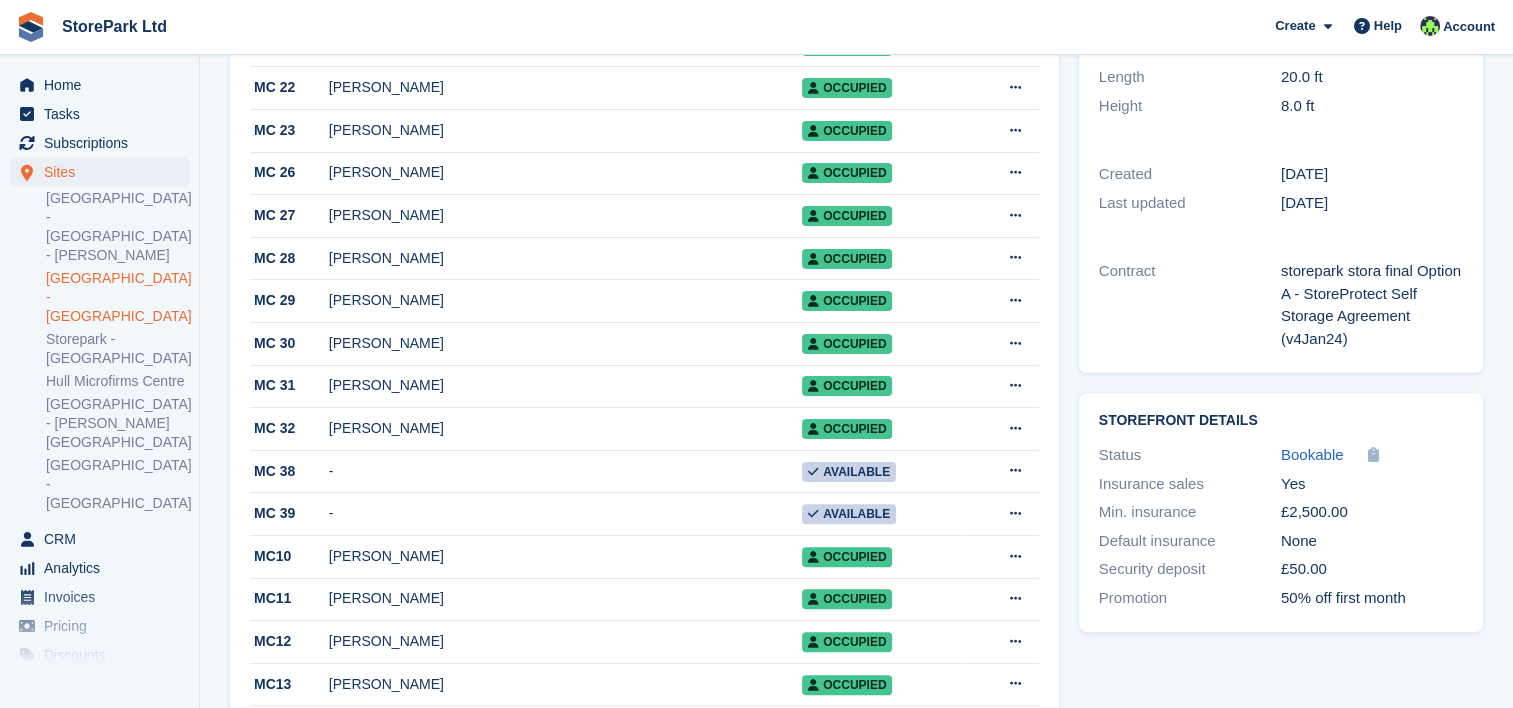 scroll, scrollTop: 457, scrollLeft: 0, axis: vertical 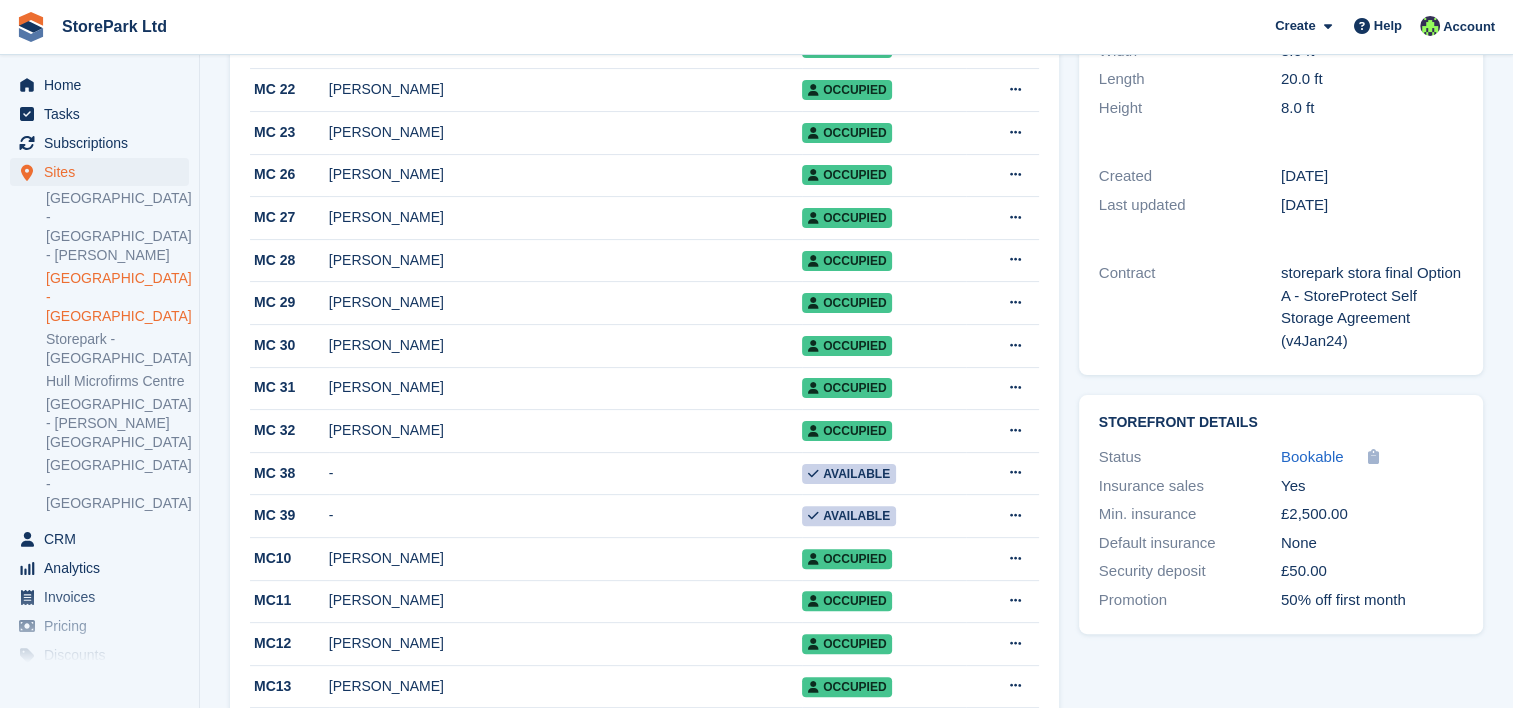 click on "[GEOGRAPHIC_DATA] - [GEOGRAPHIC_DATA]" at bounding box center [117, 297] 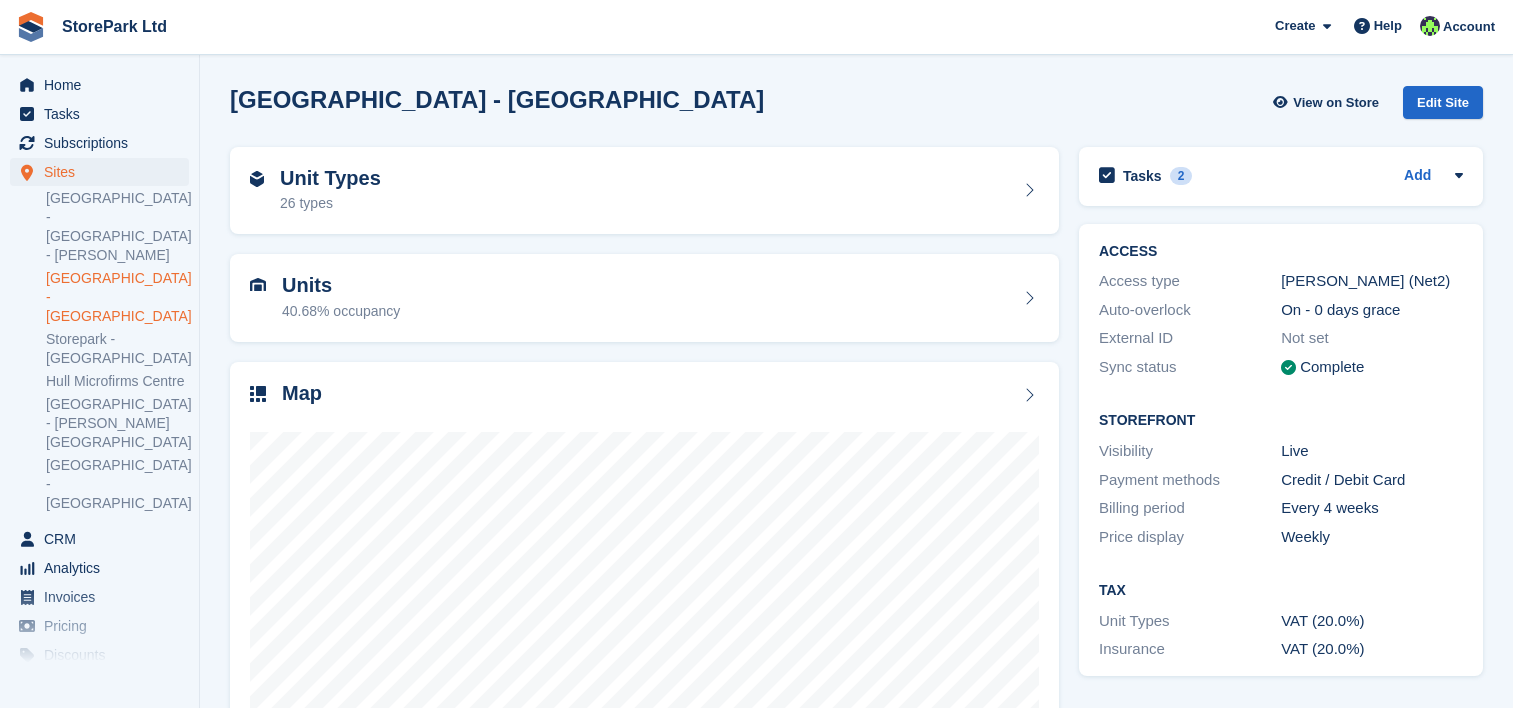 scroll, scrollTop: 0, scrollLeft: 0, axis: both 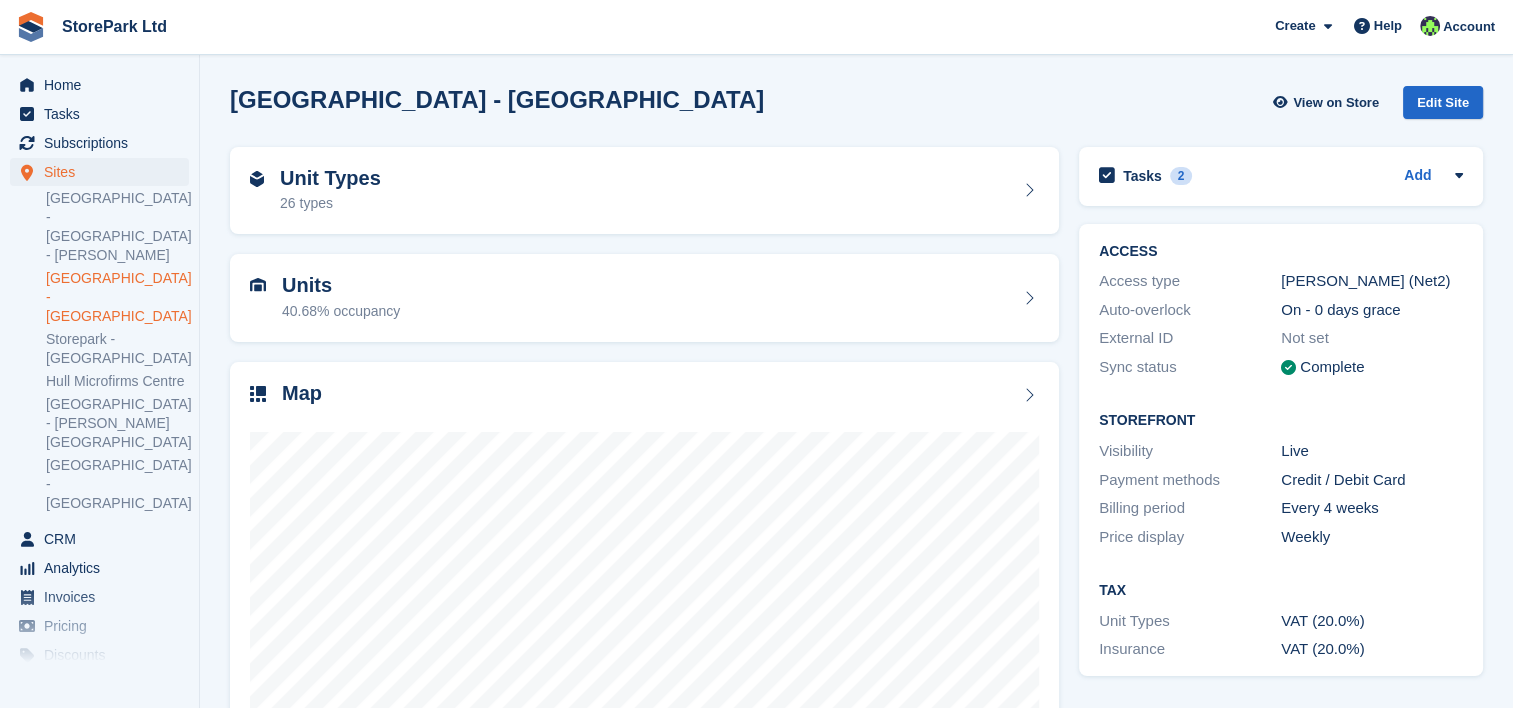 click on "Sites
Sites
Sites
Store Park - Bridge Works - Stepney Lane
Store Park - Hull East - Marfleet Avenue
Storepark - Hull Central - K2 Tower
Hull Microfirms Centre
Store Park - Hull - Clough Road
Store Park - Hull West - Hessle
Store Park - Bridge Works - Stepney Lane
Store Park - Hull East - Marfleet Avenue
Storepark - Hull Central - K2 Tower
Hull Microfirms Centre
Store Park - Hull - Clough Road
Store Park - Hull West - Hessle" at bounding box center [99, 341] 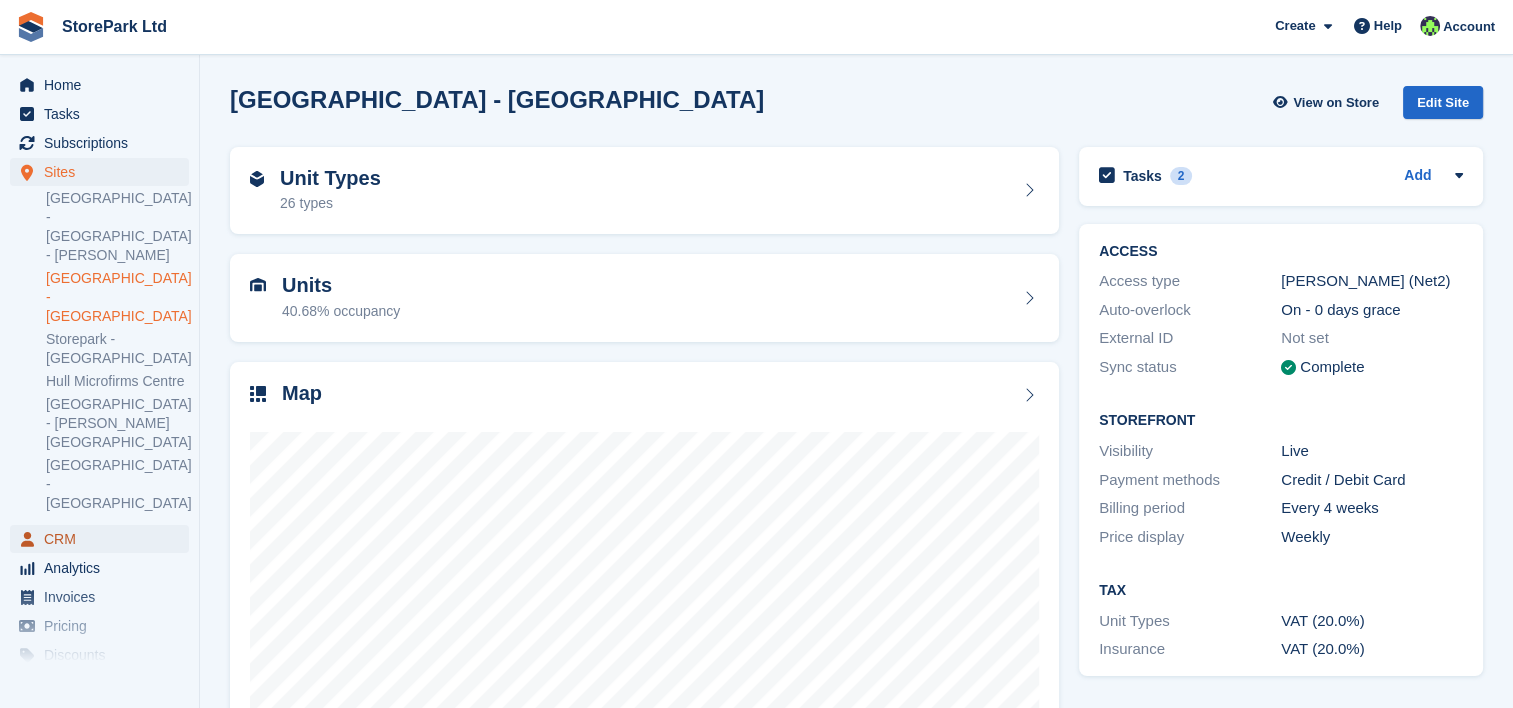 click on "CRM" at bounding box center [104, 539] 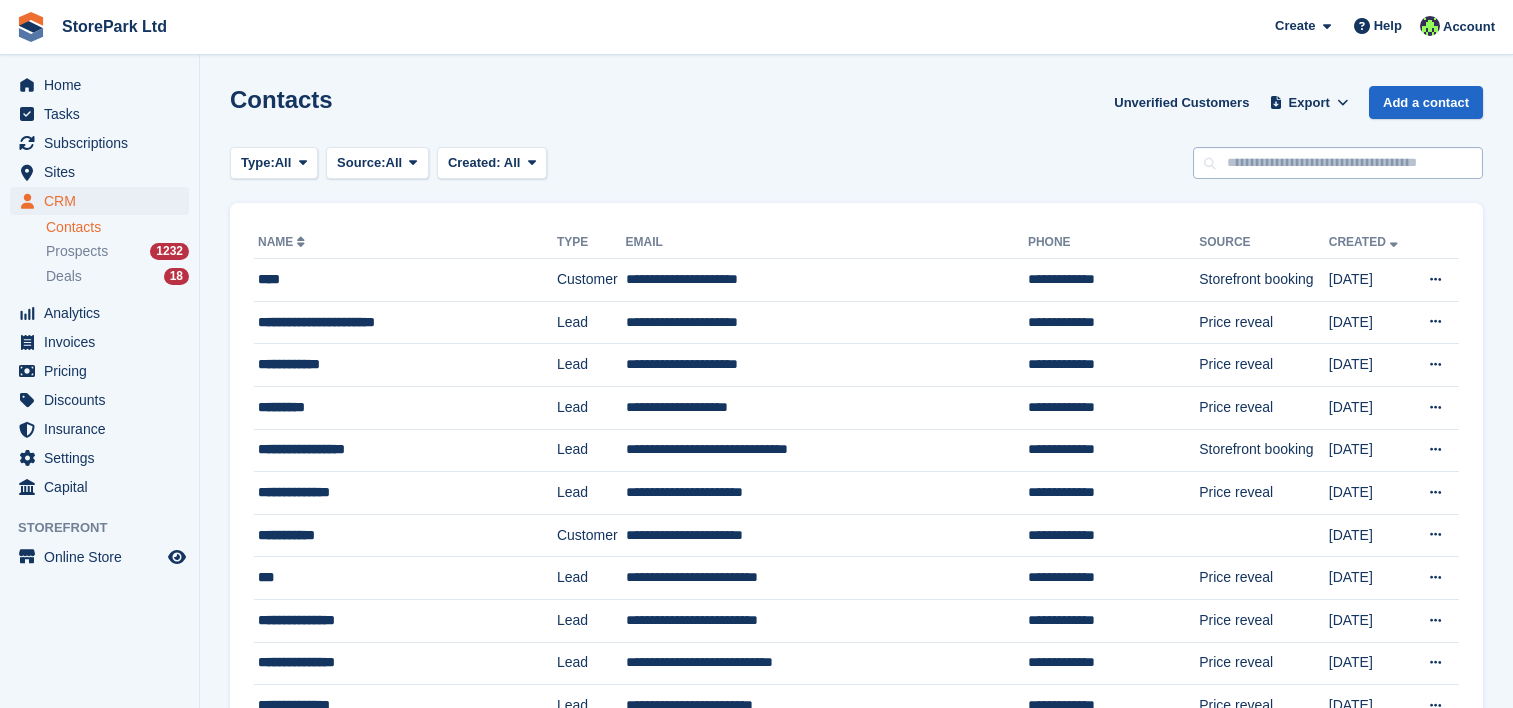 scroll, scrollTop: 0, scrollLeft: 0, axis: both 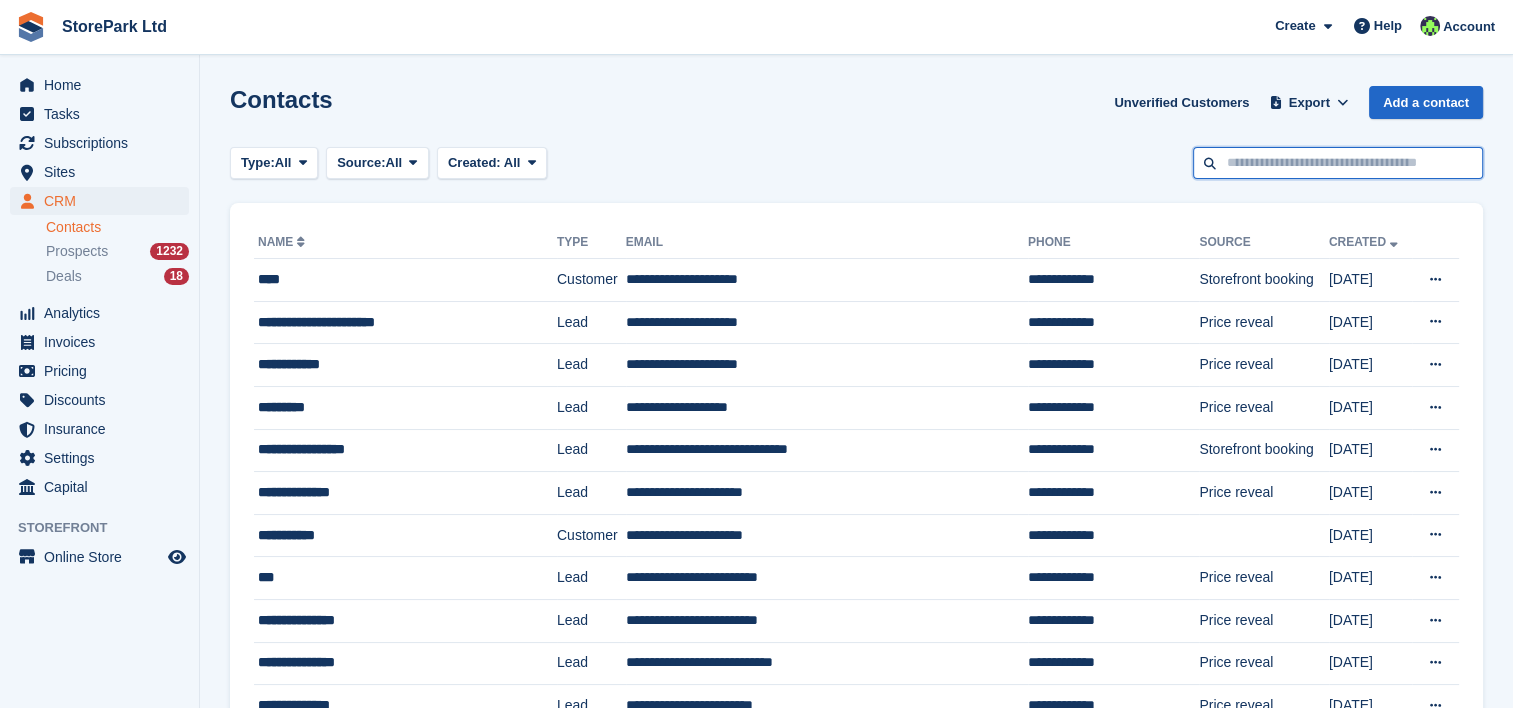 click at bounding box center [1338, 163] 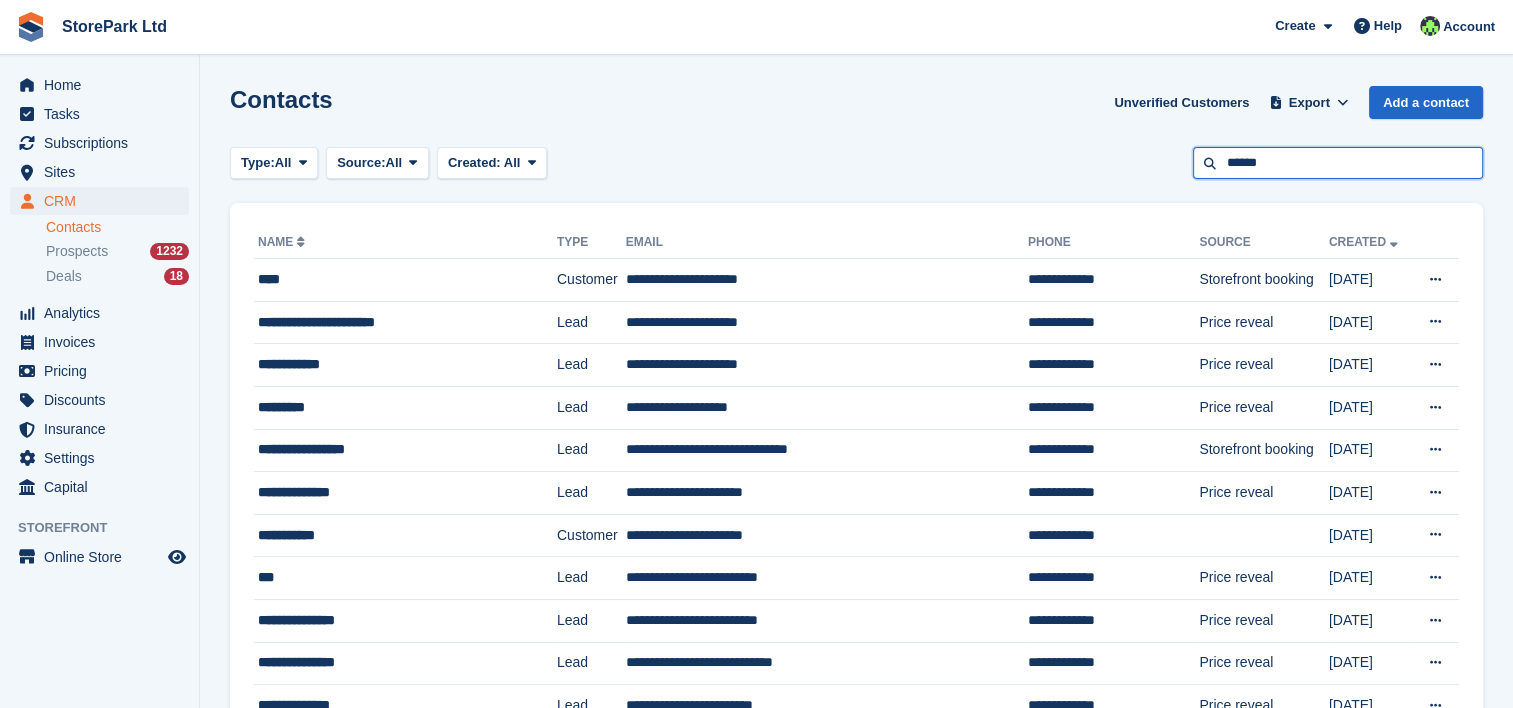 type on "******" 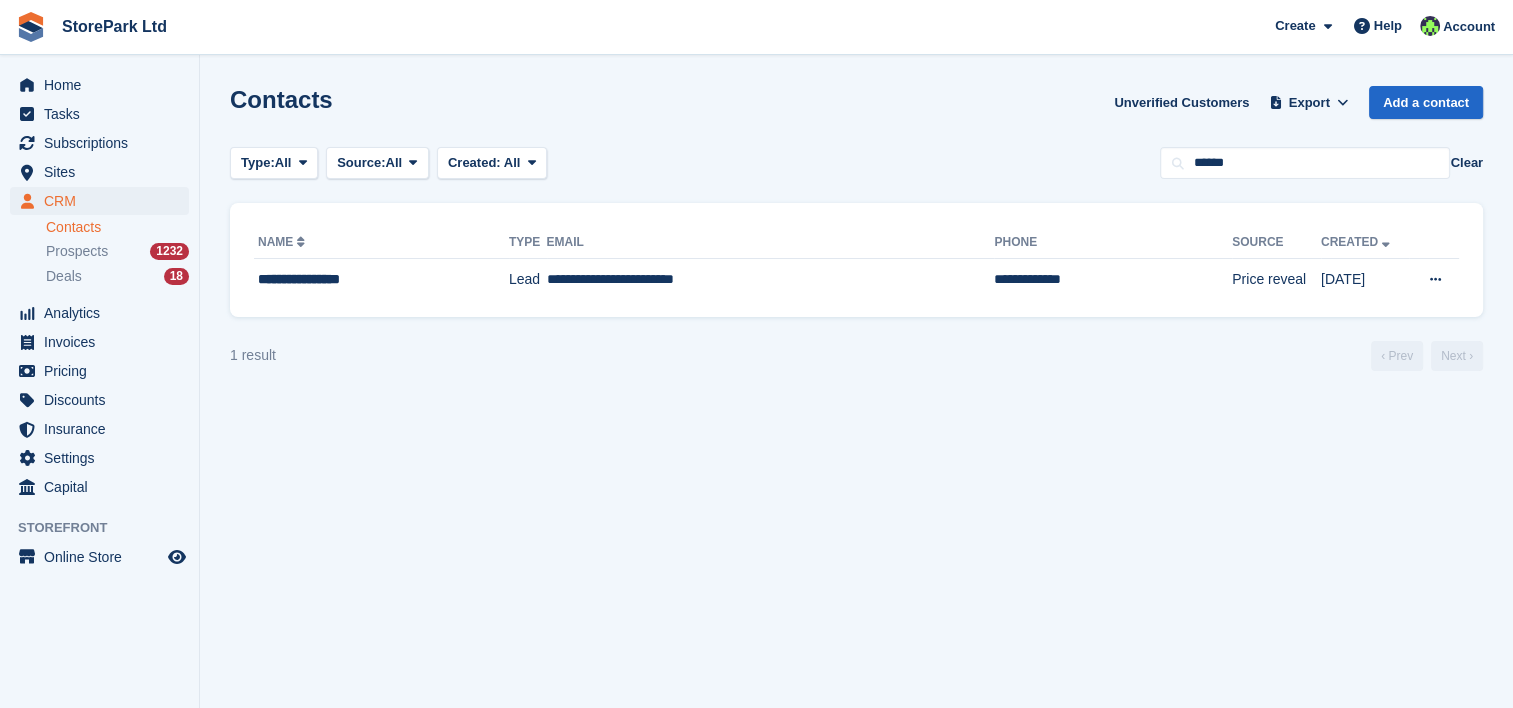 click on "Contacts
Unverified Customers
Export
Export Contacts
Export a CSV of all Contacts which match the current filters.
Please allow time for large exports.
Start Export
Add a contact
Type:
All
All
Lead
Customer
Source:
All
All
Storefront
Backoffice
Pre-Opening interest
Incomplete booking
Unit type interest
Price reveal
Quote requested
Storefront booking
Storefront pop-up form
External enquiry form
Phone call
Walk-in" at bounding box center [856, 354] 